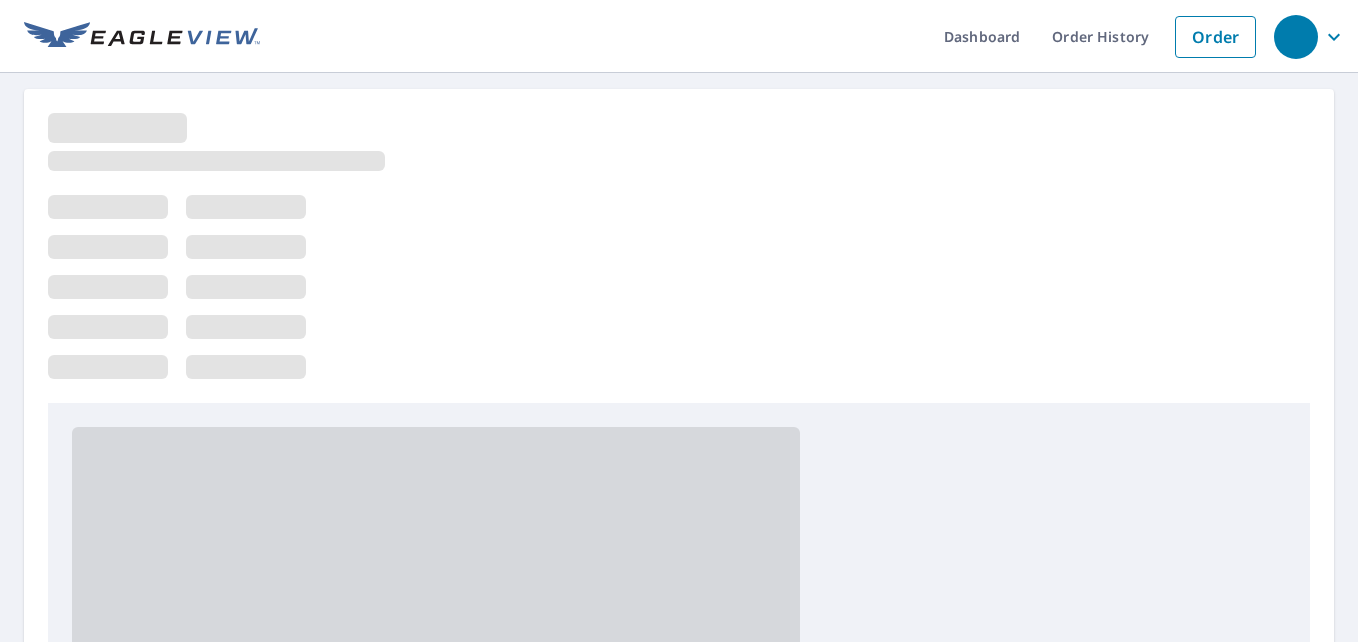 scroll, scrollTop: 0, scrollLeft: 0, axis: both 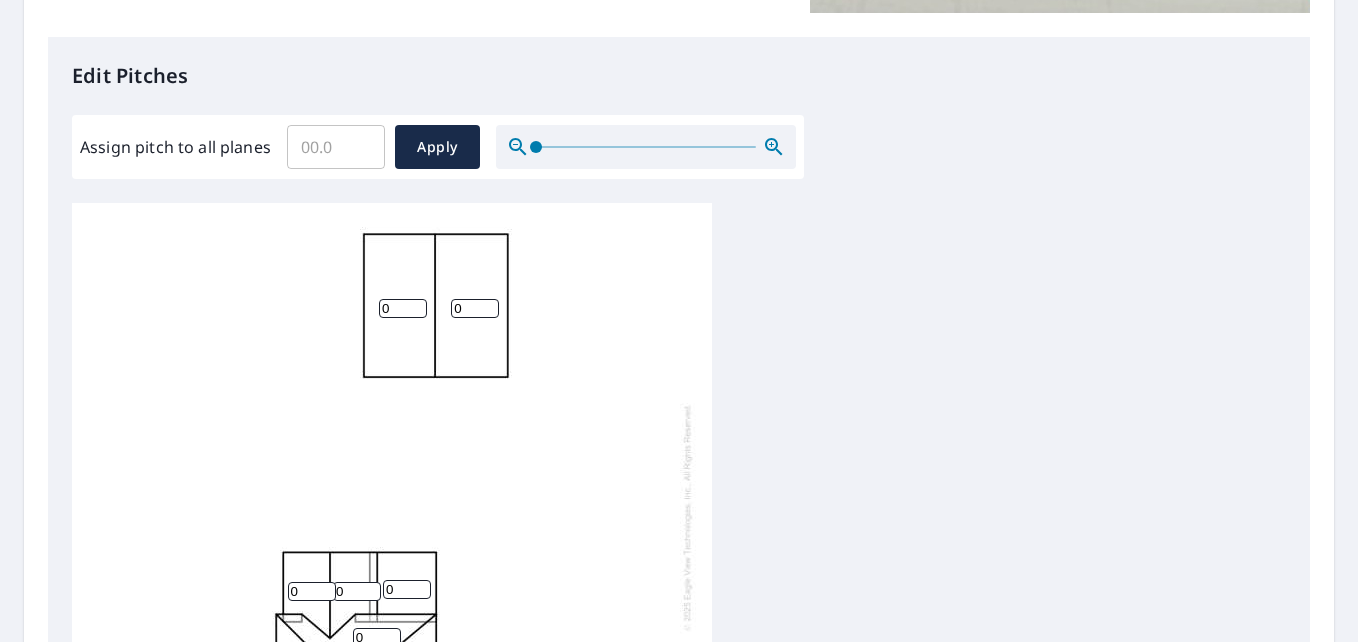 click on "0" at bounding box center [475, 308] 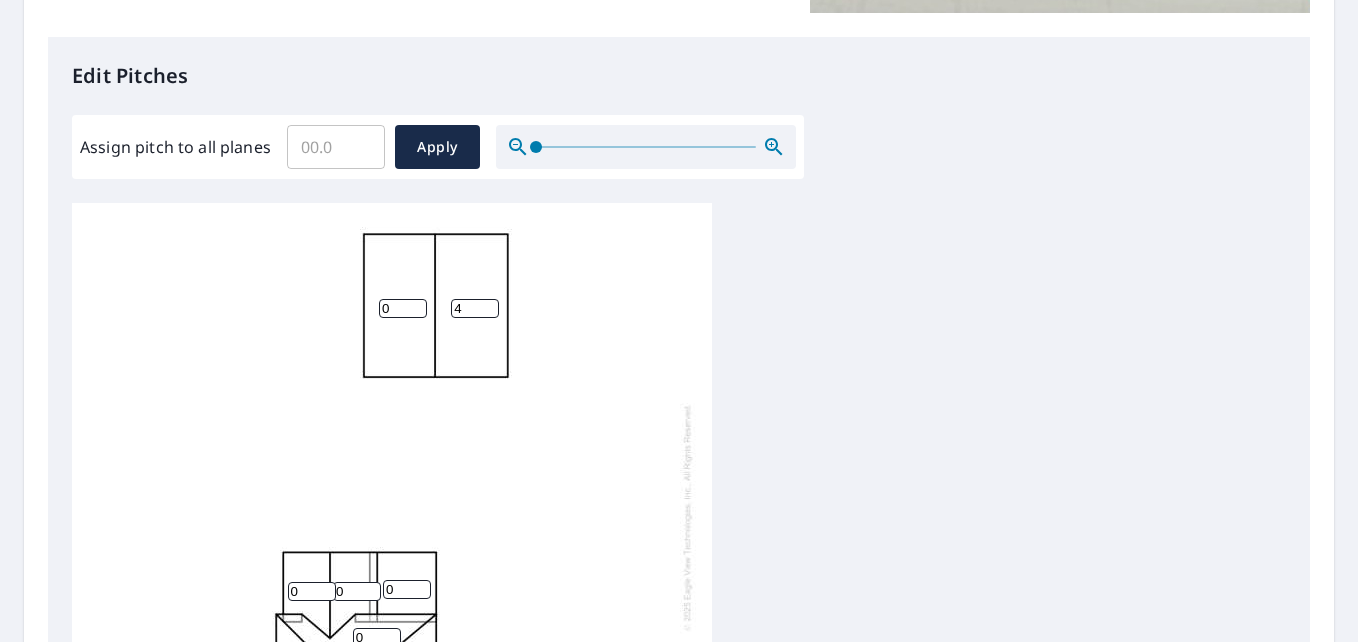 type on "4" 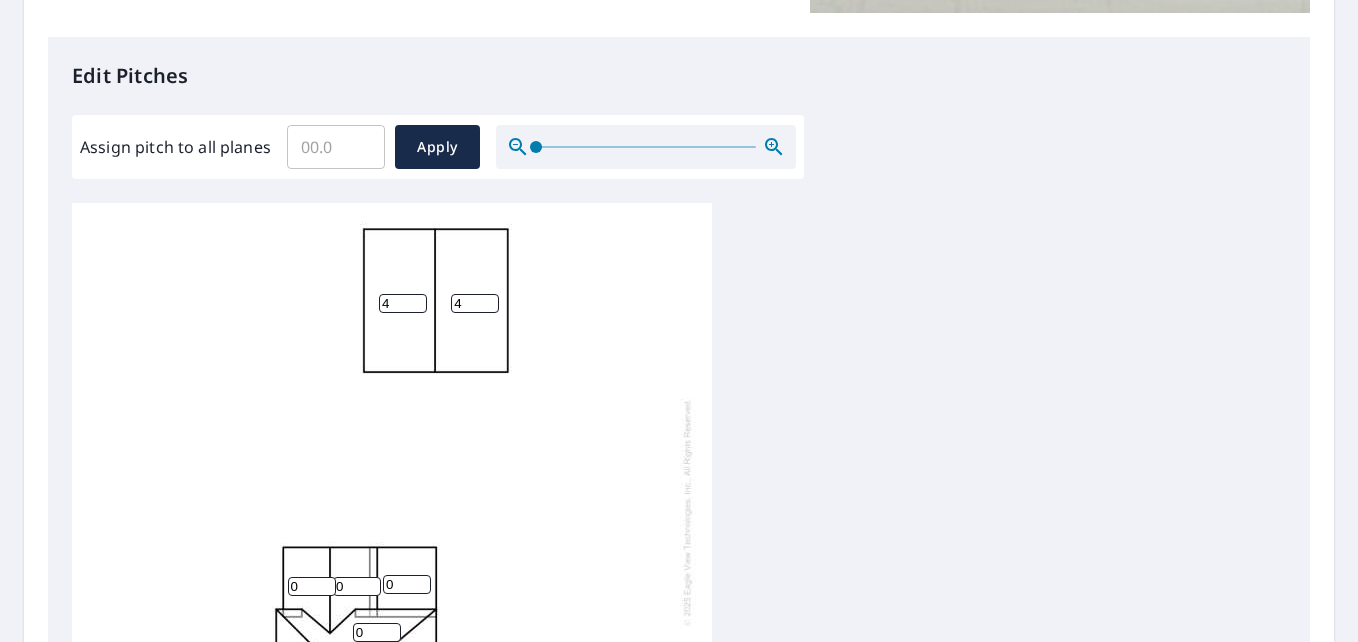 scroll, scrollTop: 20, scrollLeft: 0, axis: vertical 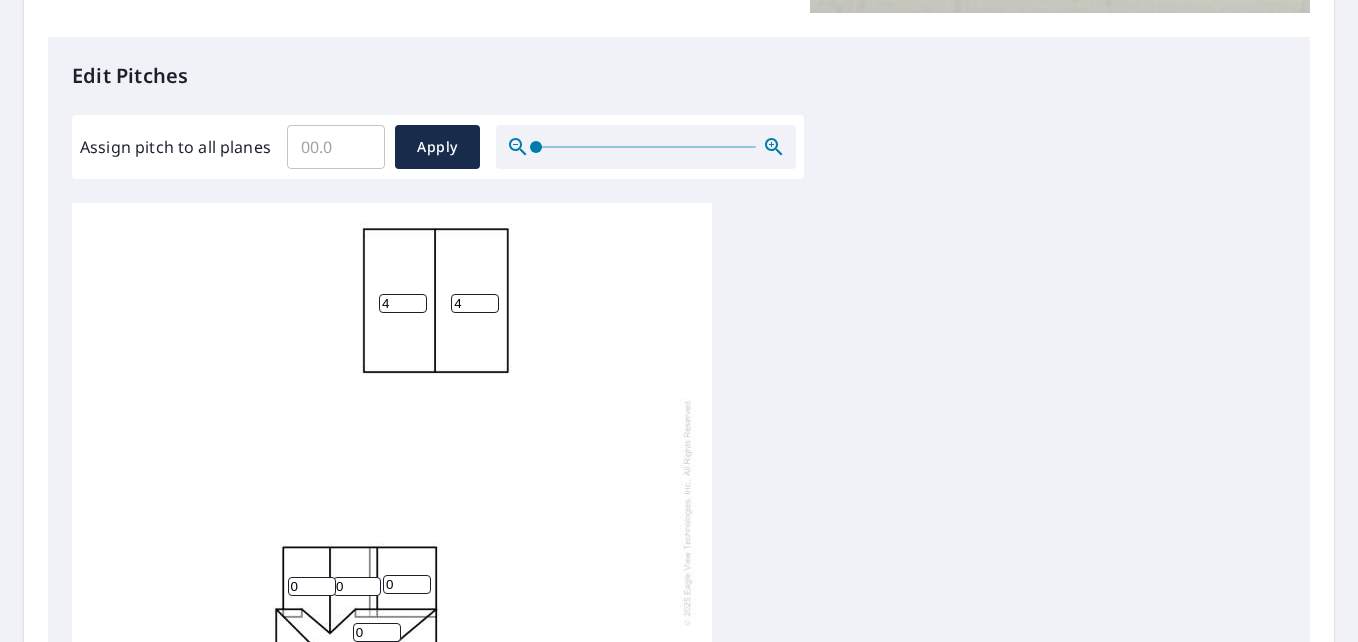 type on "4" 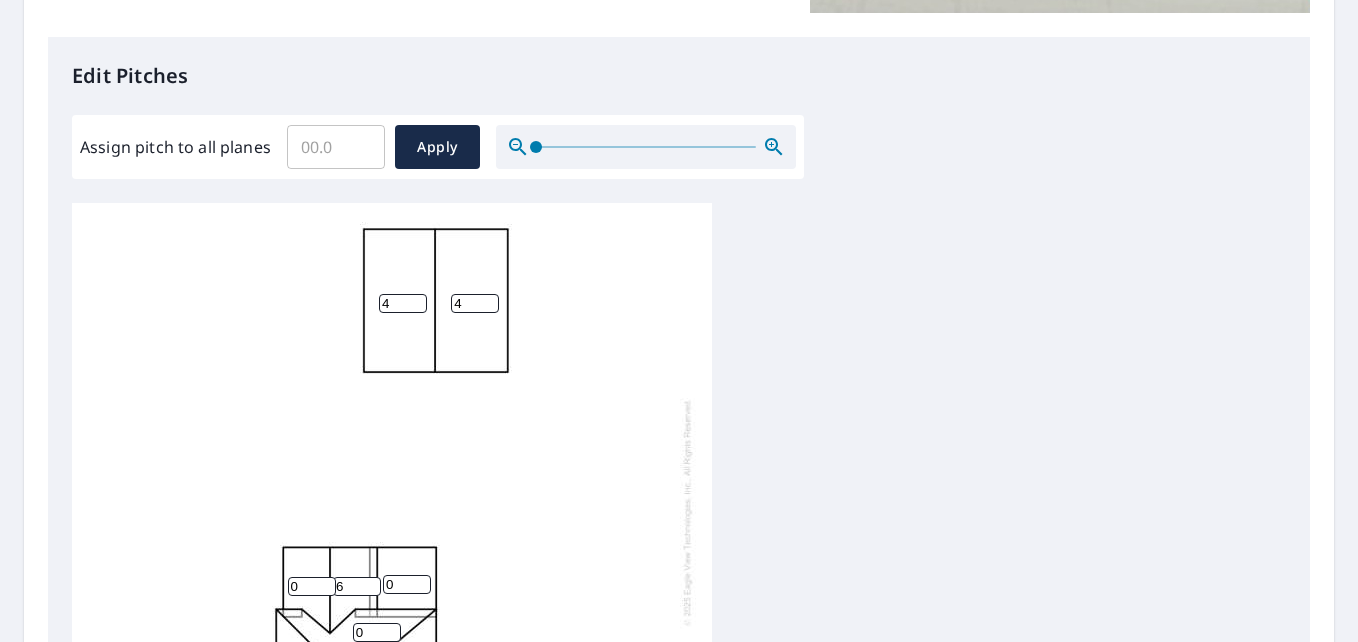 type on "6" 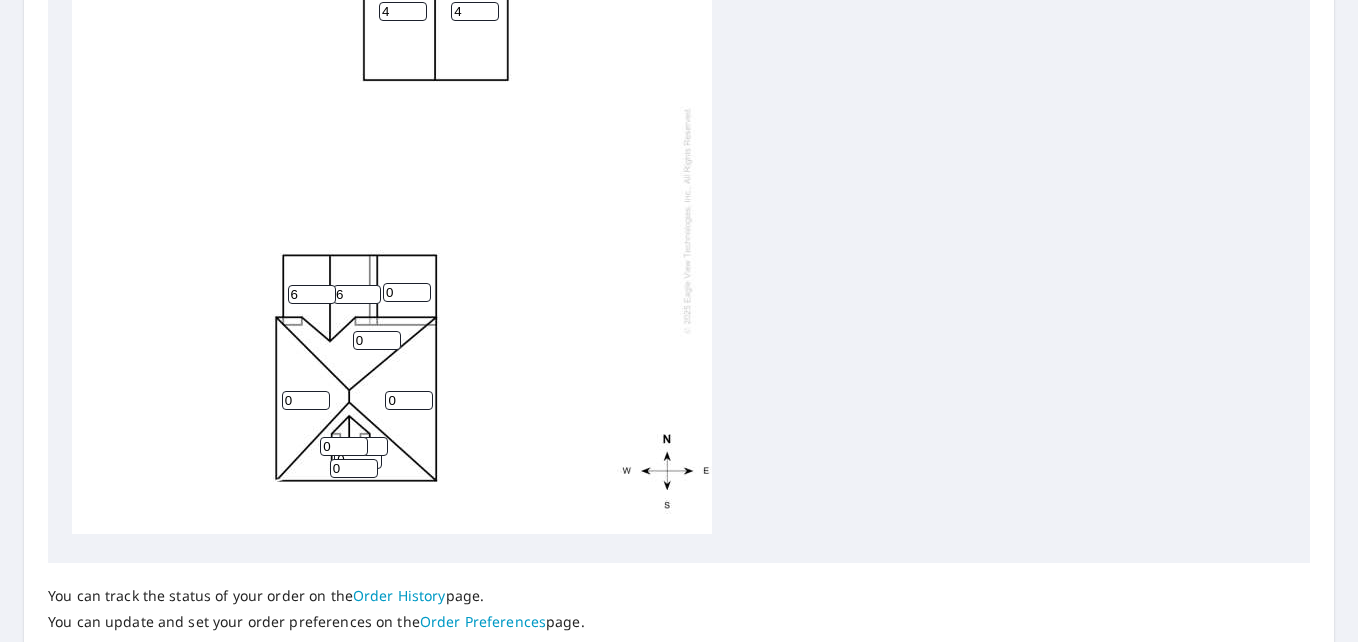 scroll, scrollTop: 795, scrollLeft: 0, axis: vertical 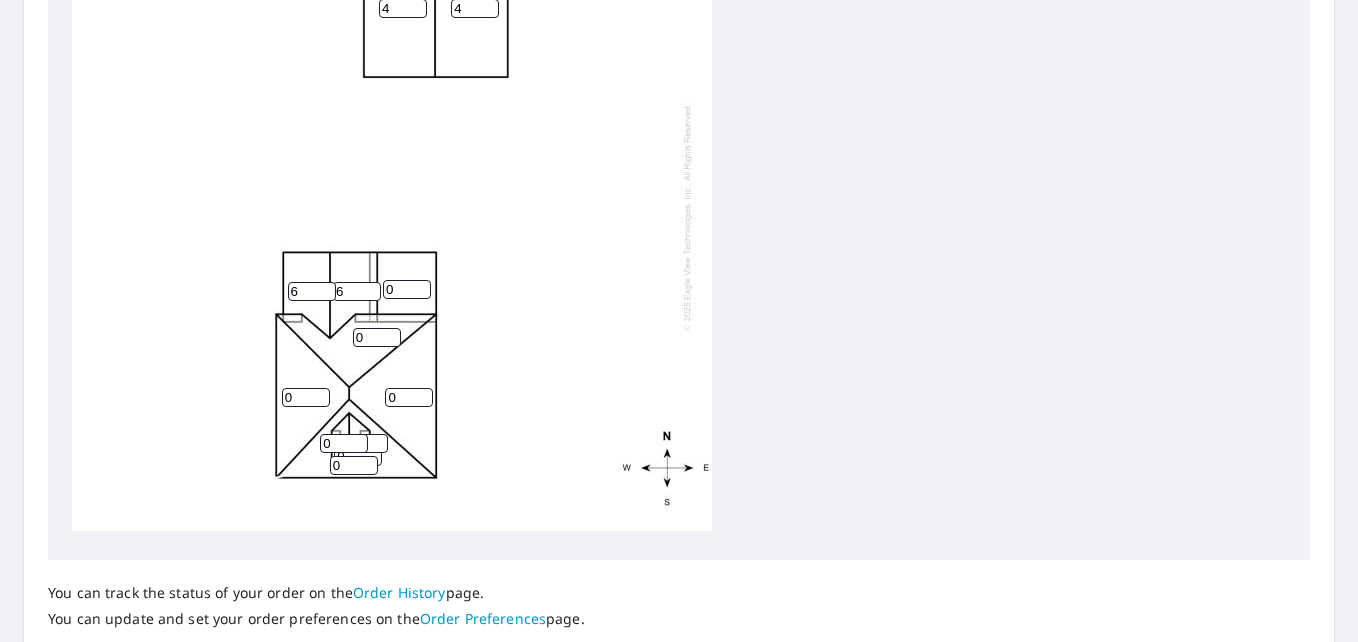 type on "6" 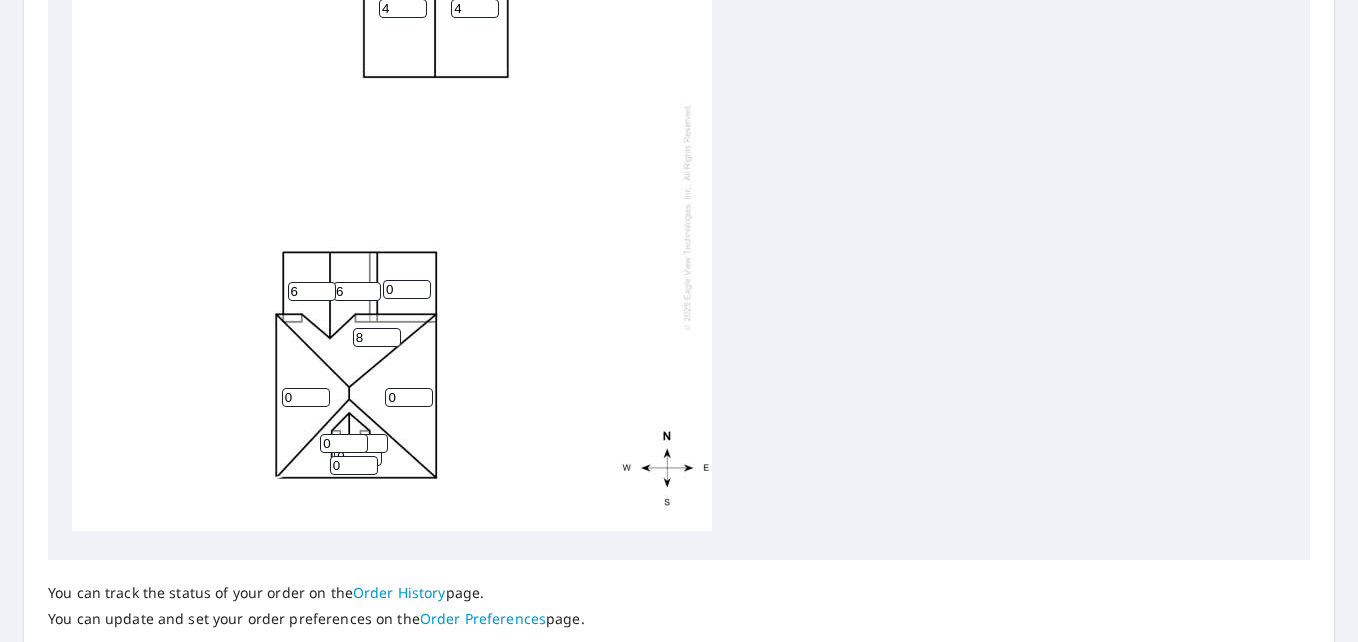 type on "8" 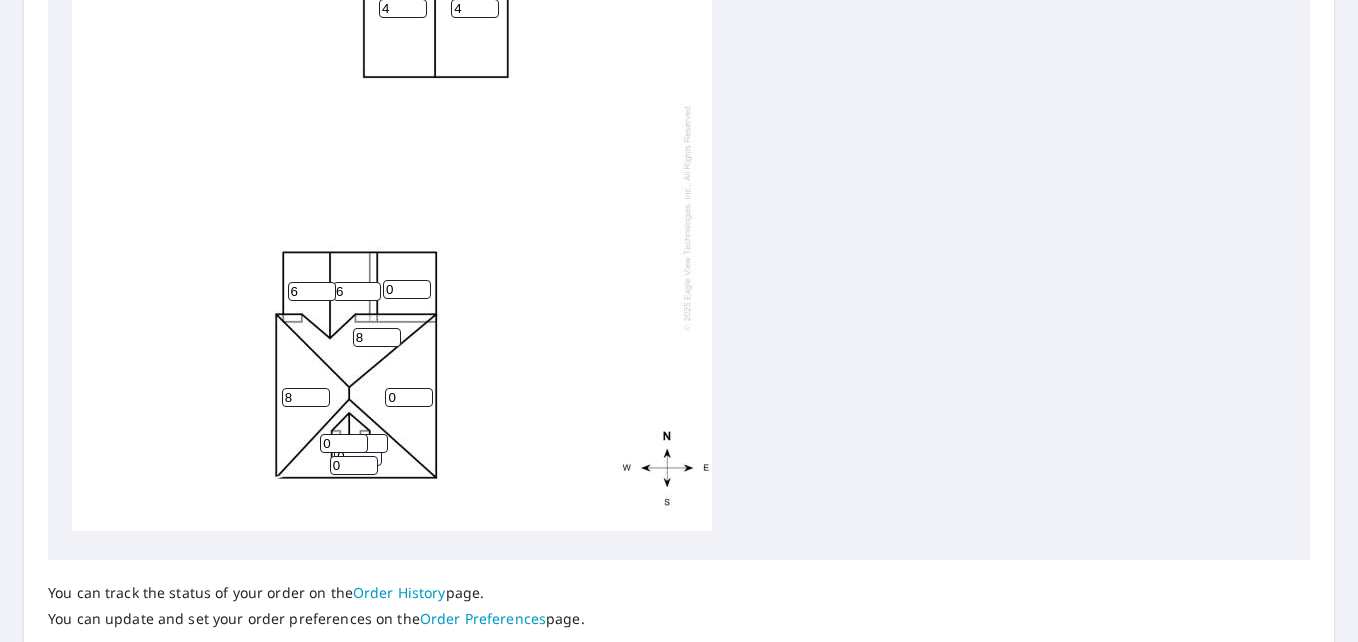 type on "8" 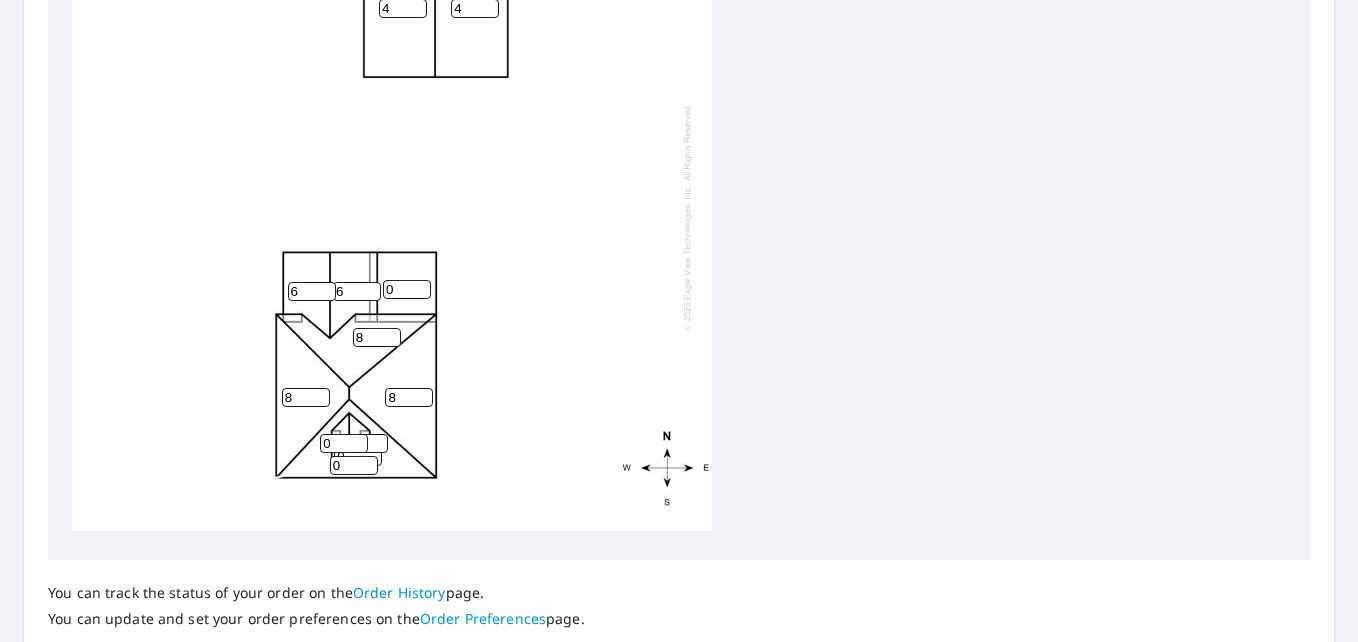 type on "8" 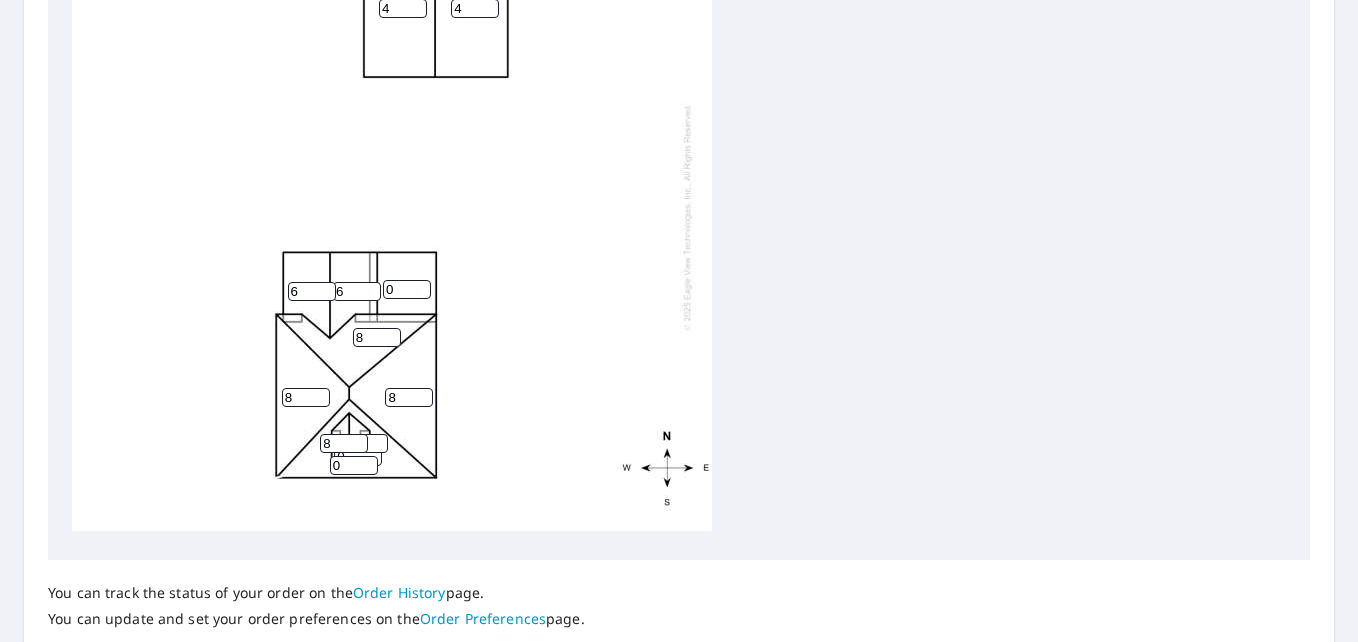 type on "8" 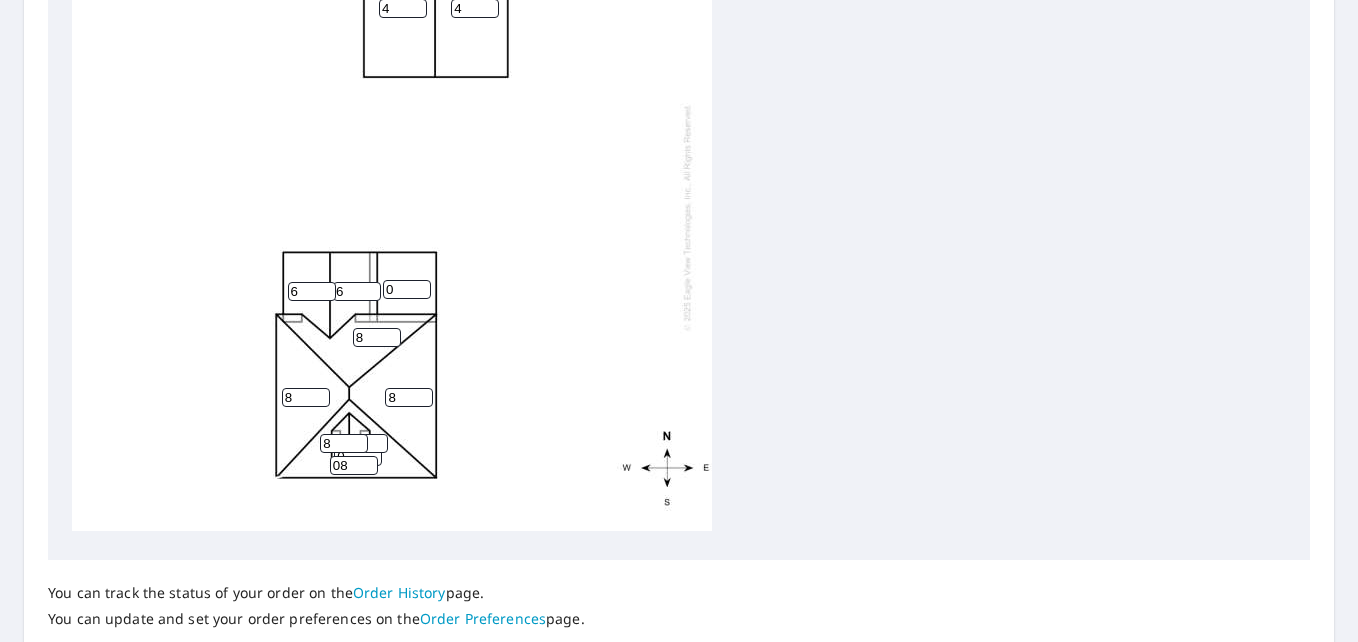 drag, startPoint x: 345, startPoint y: 448, endPoint x: 303, endPoint y: 445, distance: 42.107006 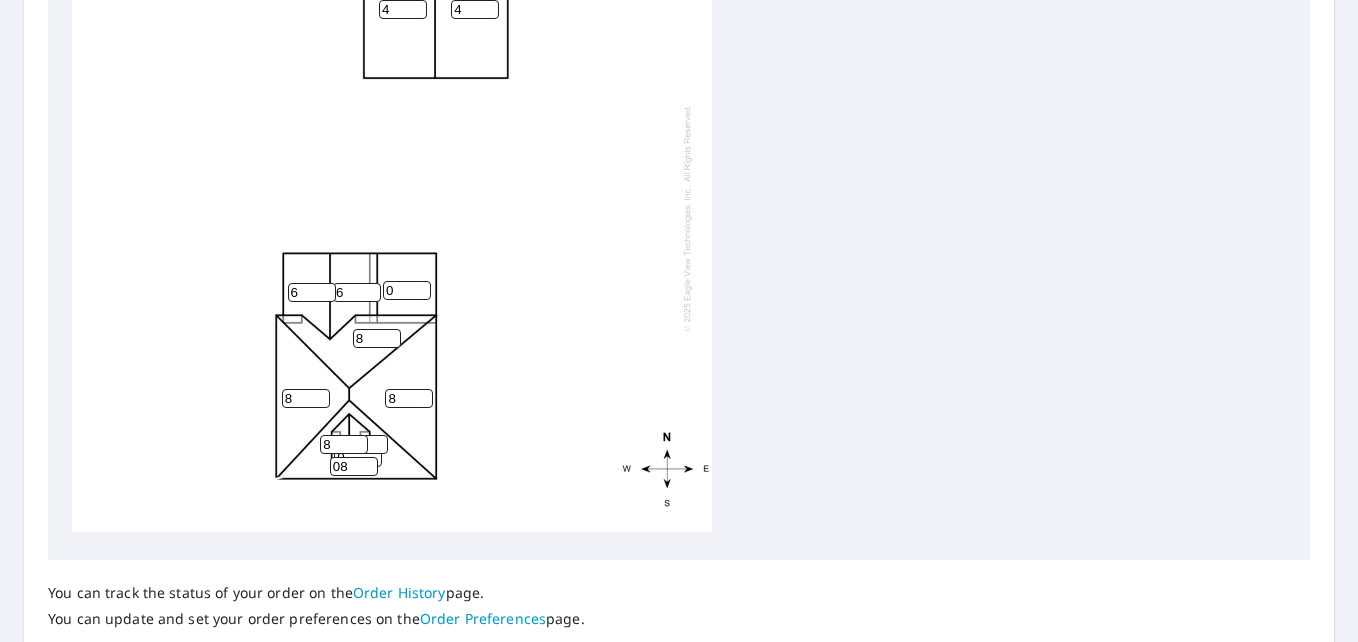 scroll, scrollTop: 0, scrollLeft: 0, axis: both 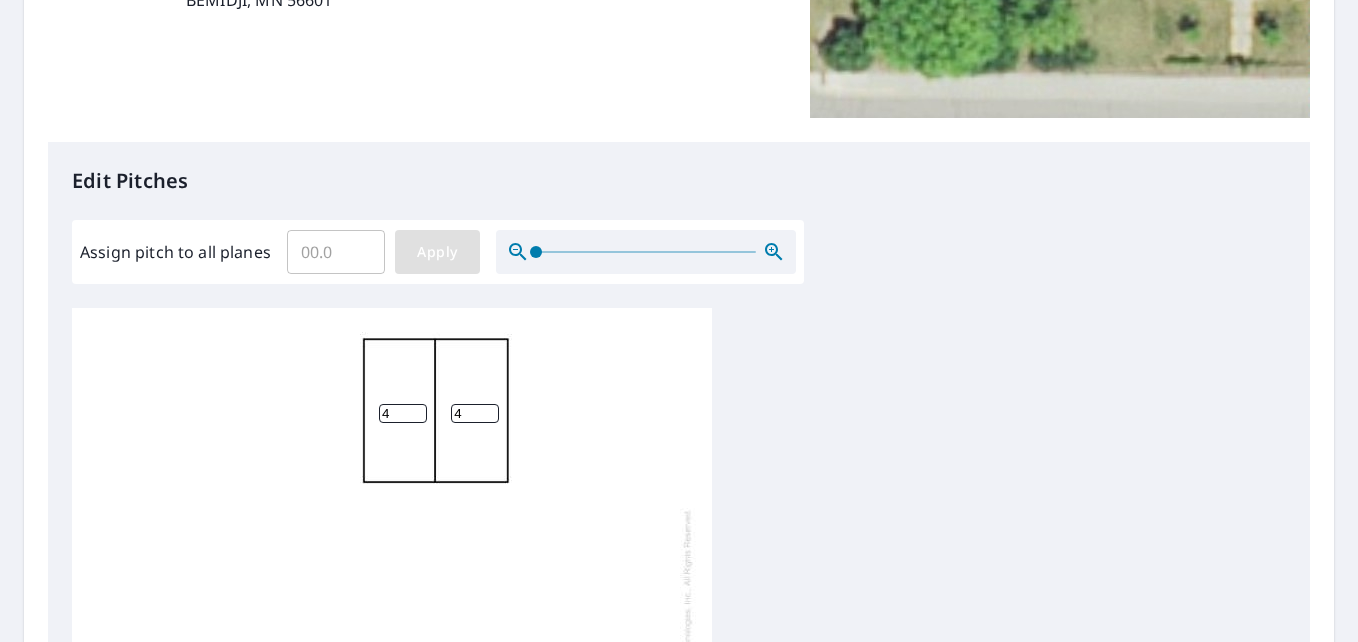 type on "08" 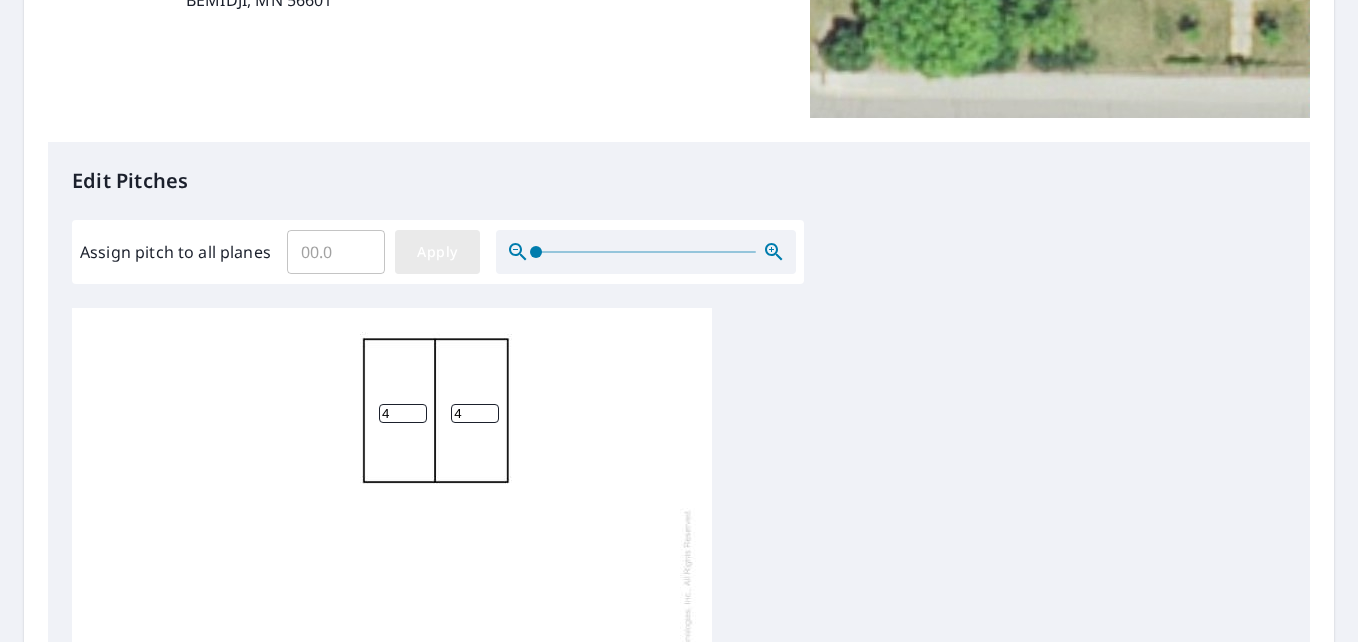 click on "Apply" at bounding box center (437, 252) 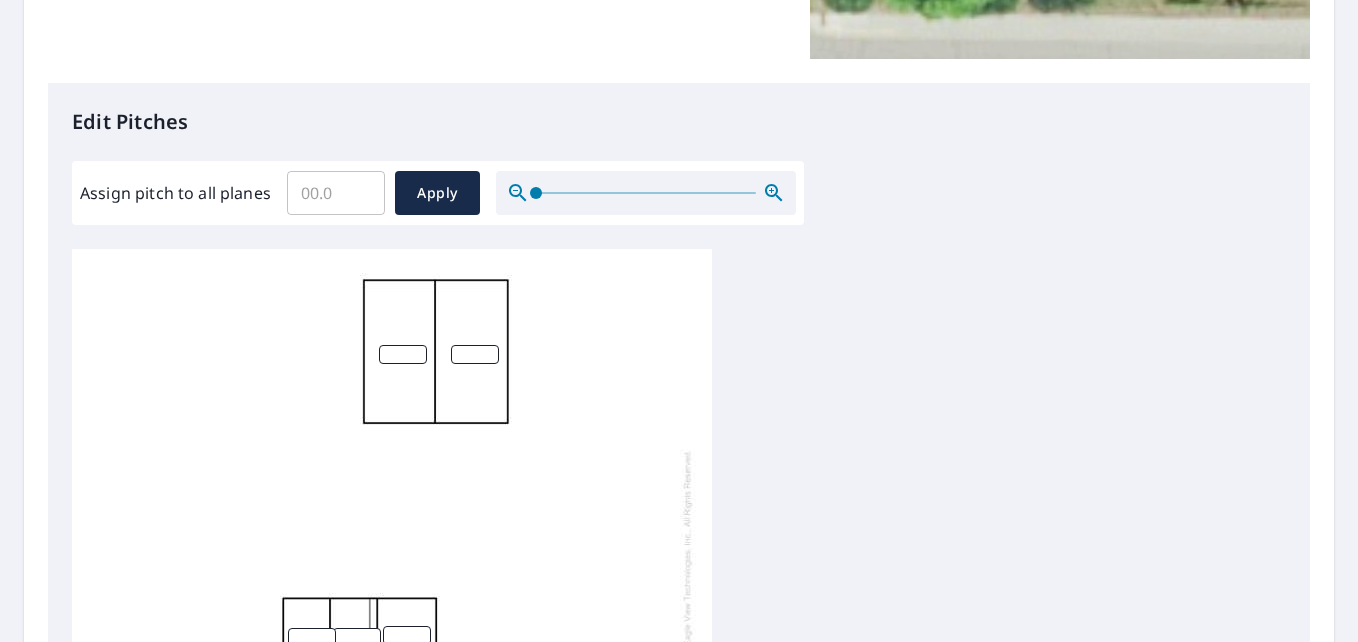 scroll, scrollTop: 443, scrollLeft: 0, axis: vertical 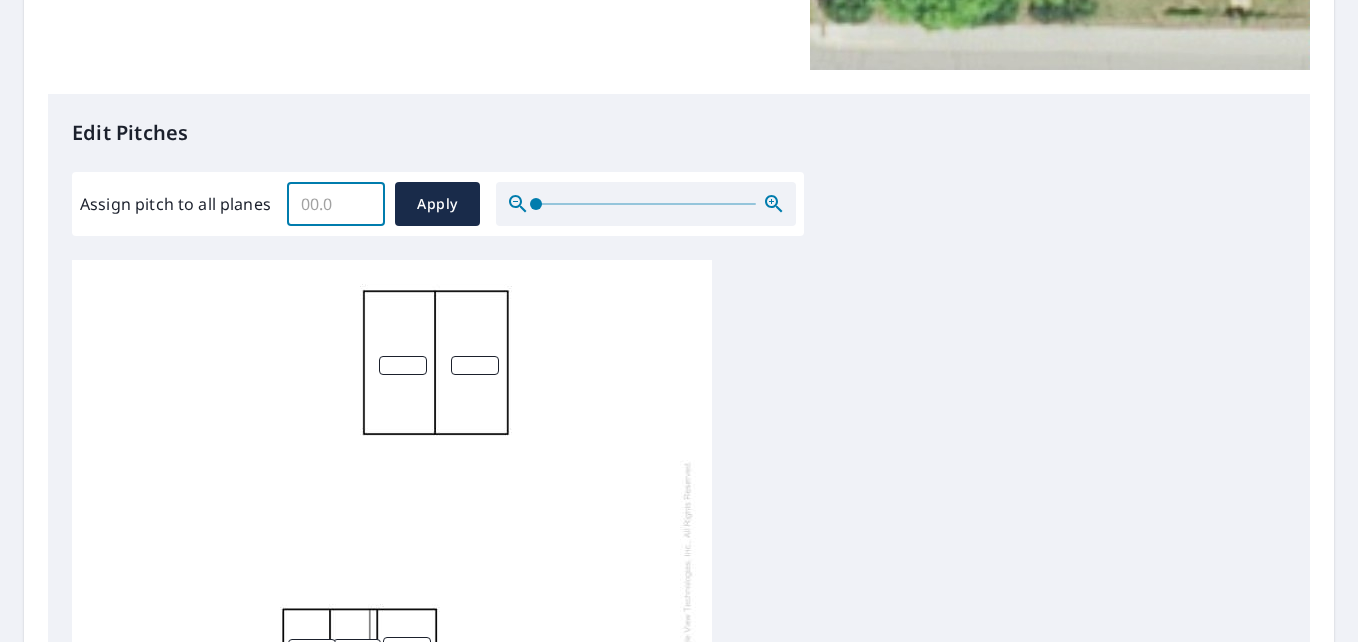 drag, startPoint x: 344, startPoint y: 208, endPoint x: 300, endPoint y: 208, distance: 44 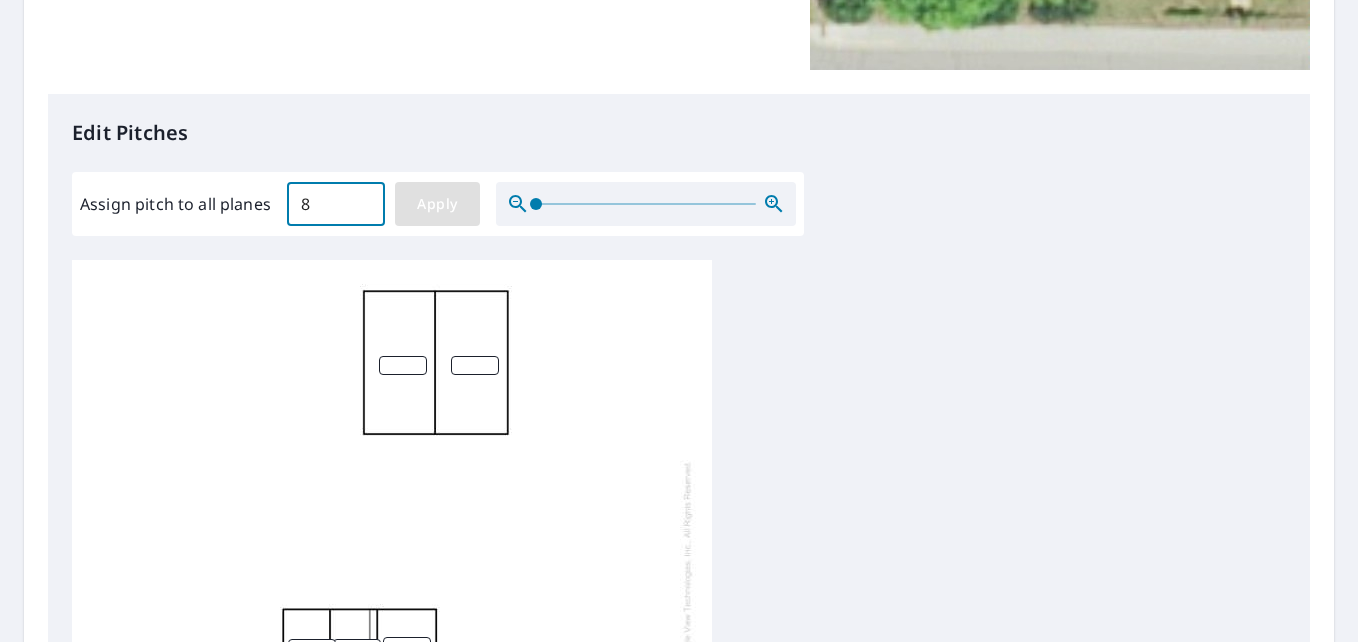 type on "8" 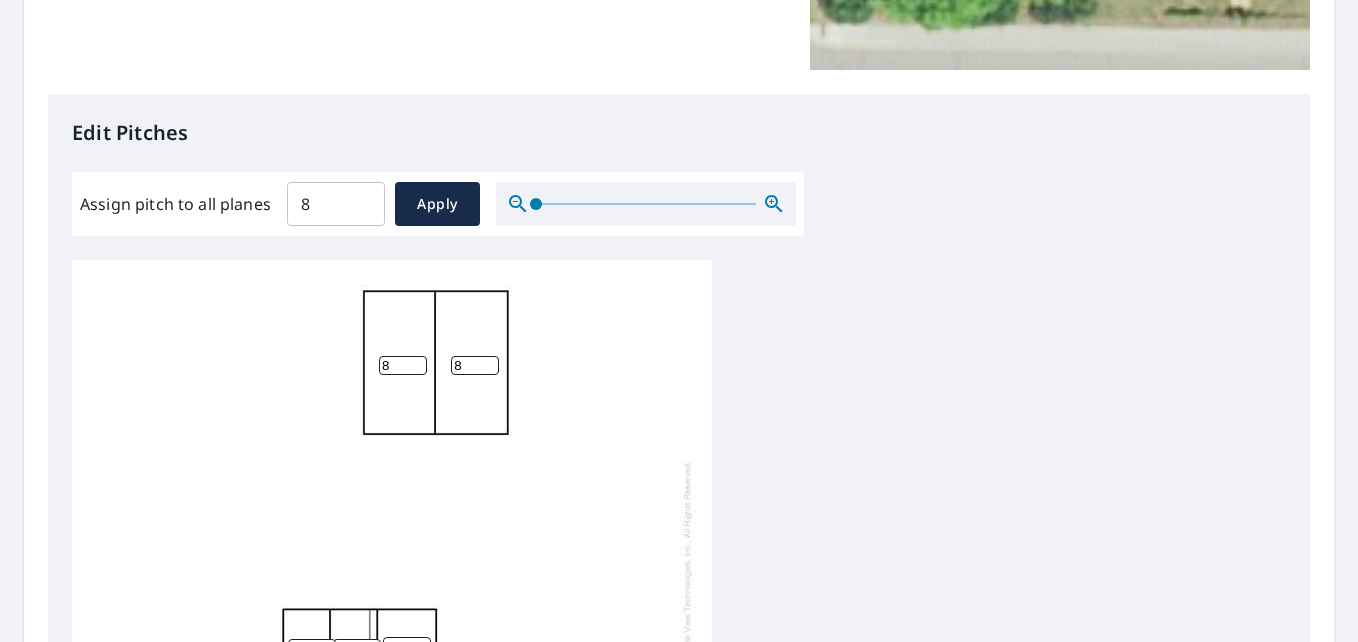 drag, startPoint x: 395, startPoint y: 364, endPoint x: 376, endPoint y: 364, distance: 19 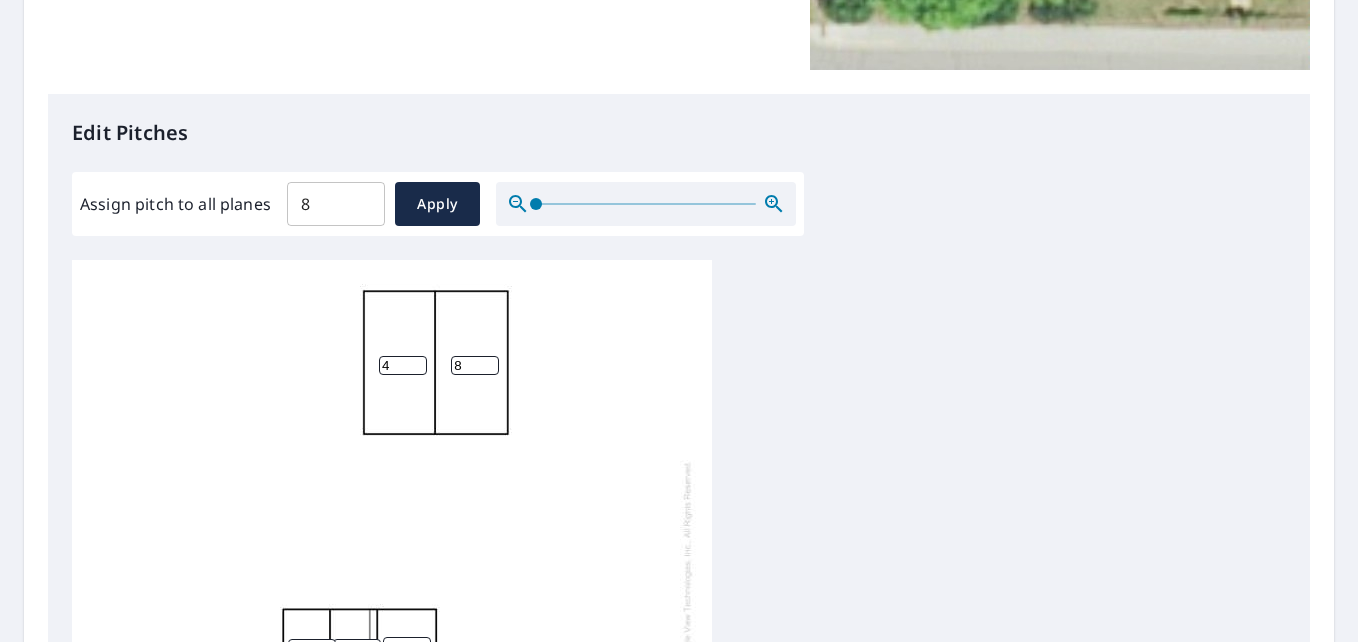 type on "4" 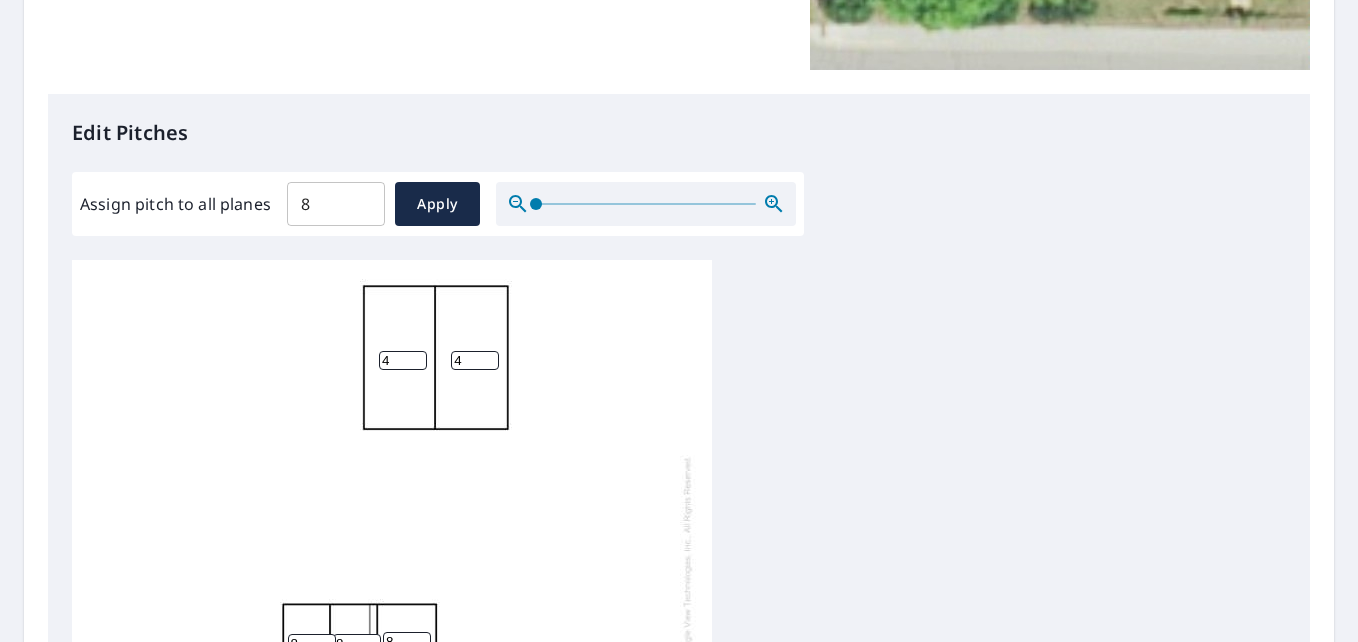 scroll, scrollTop: 20, scrollLeft: 0, axis: vertical 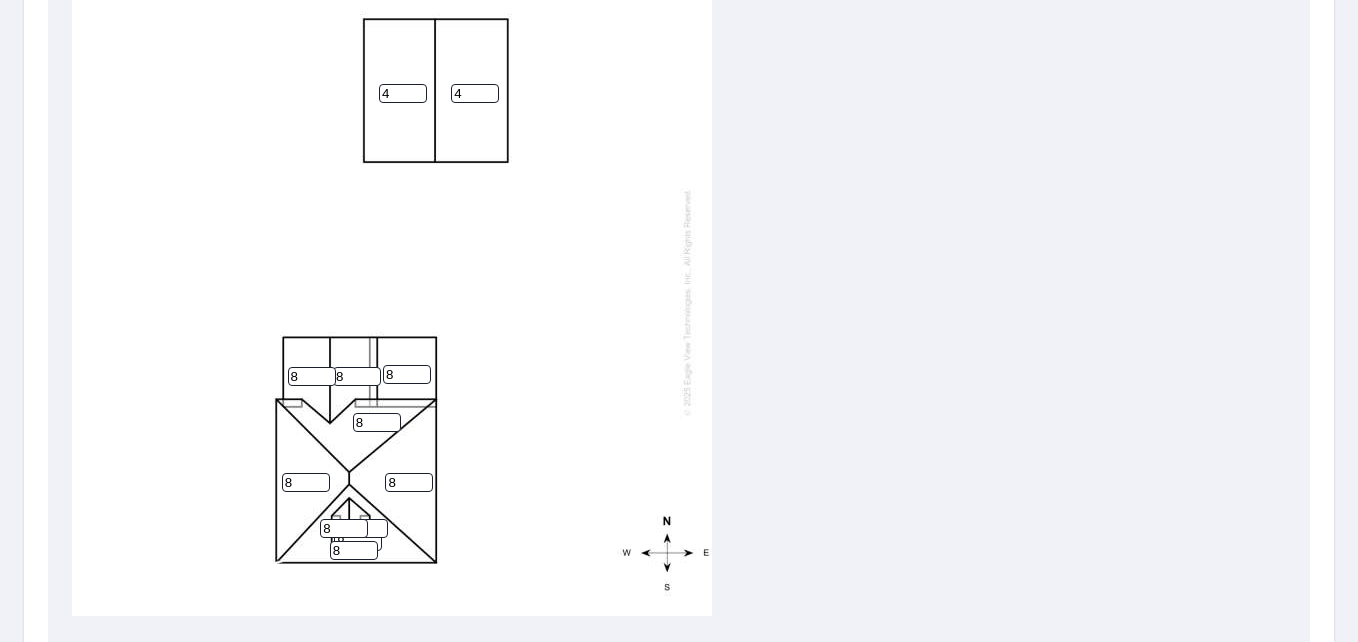 type on "4" 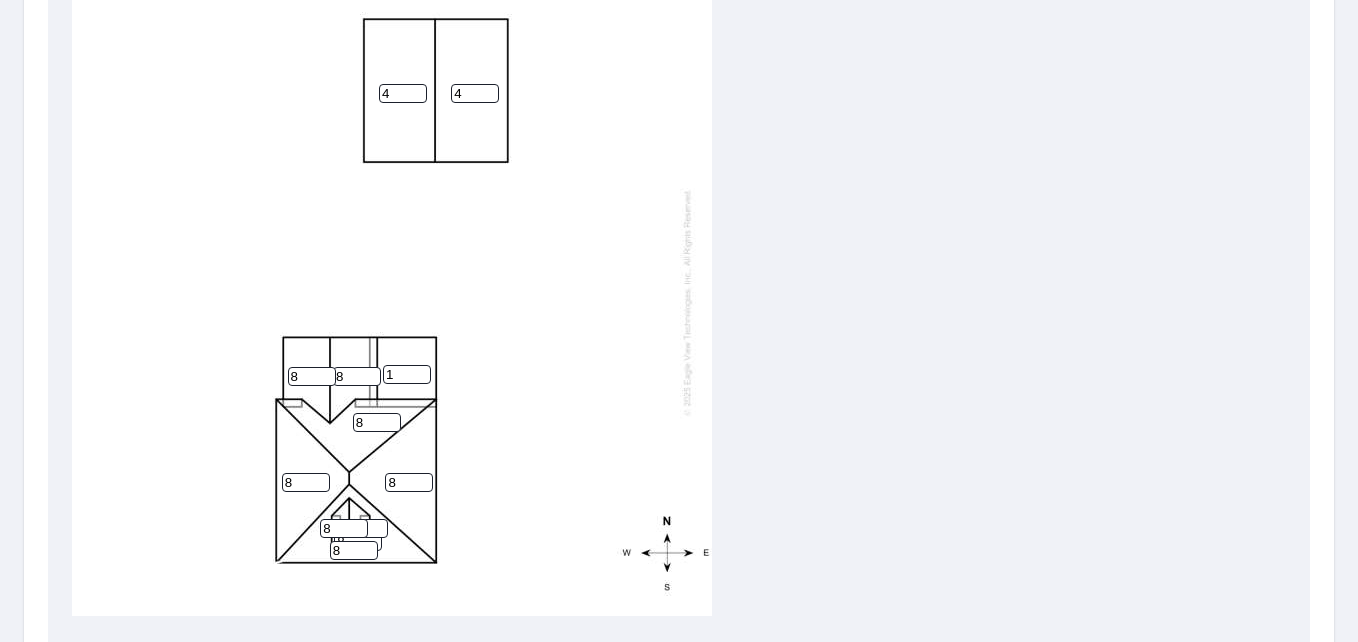 type on "1" 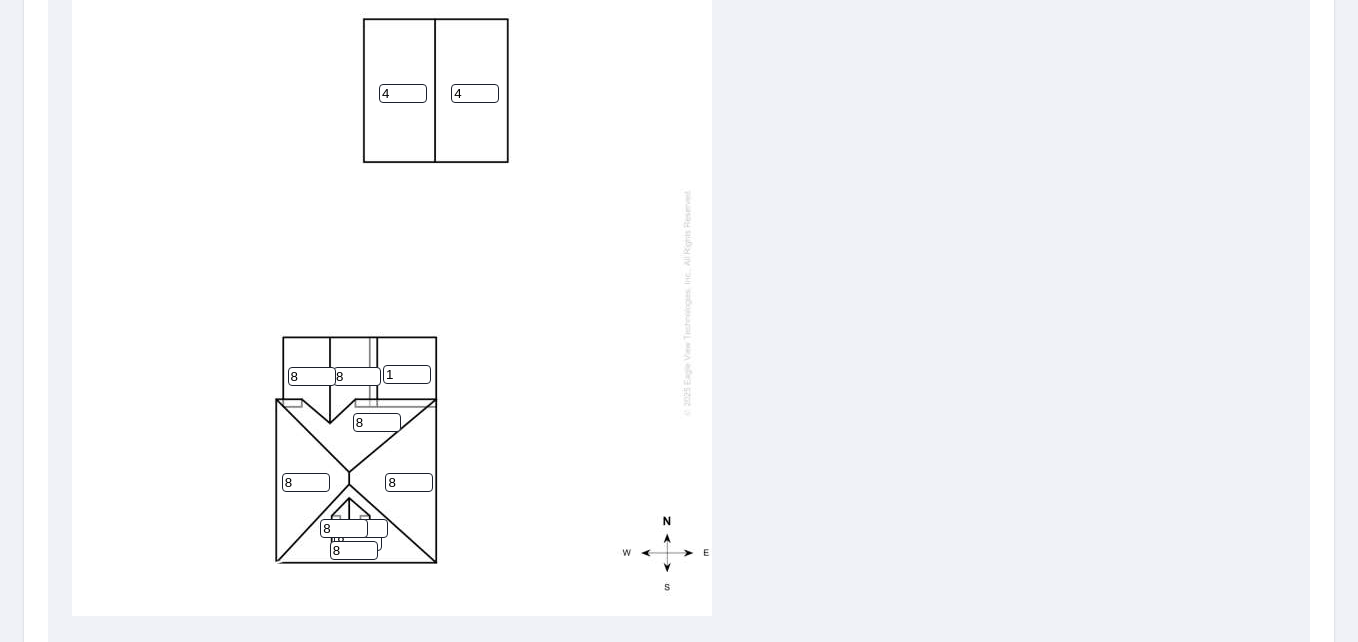 drag, startPoint x: 350, startPoint y: 362, endPoint x: 324, endPoint y: 364, distance: 26.076809 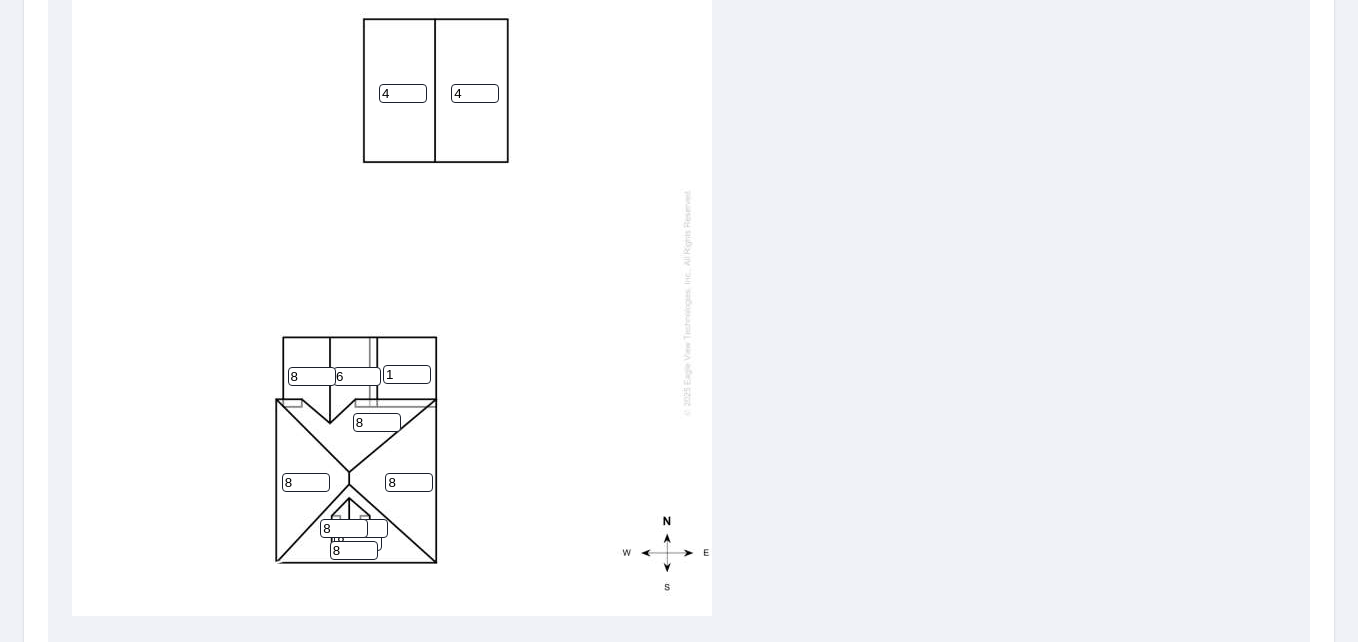 type on "6" 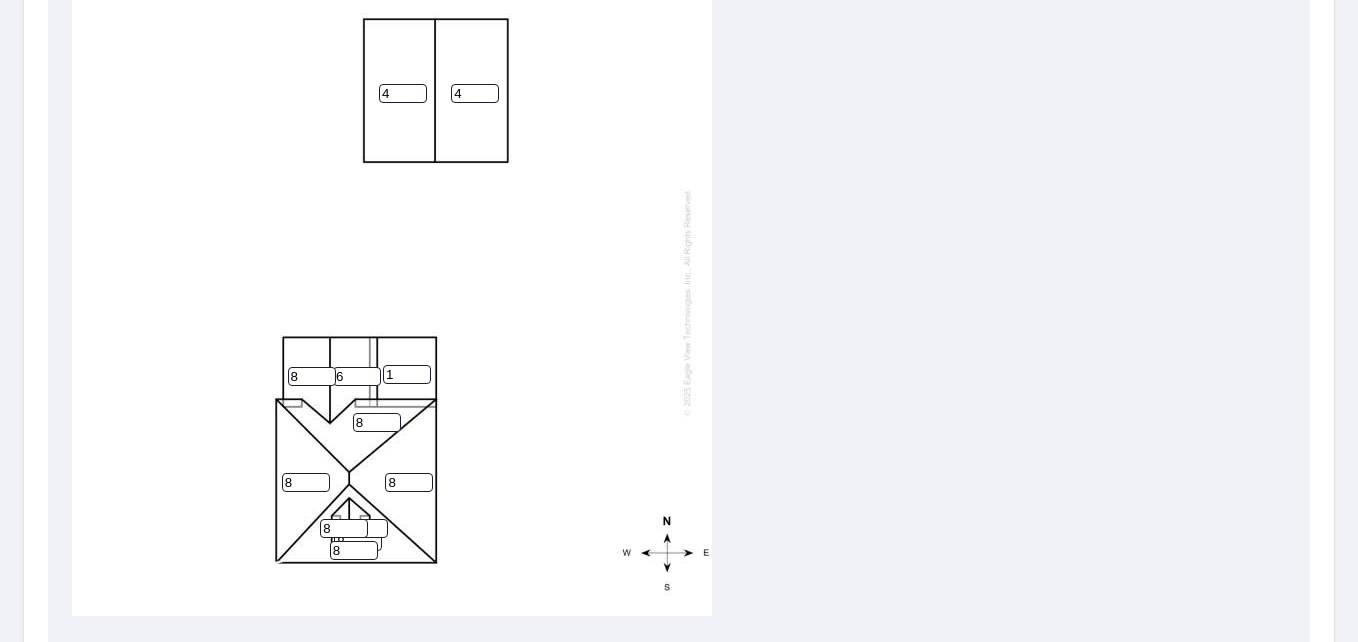 drag, startPoint x: 313, startPoint y: 363, endPoint x: 288, endPoint y: 360, distance: 25.179358 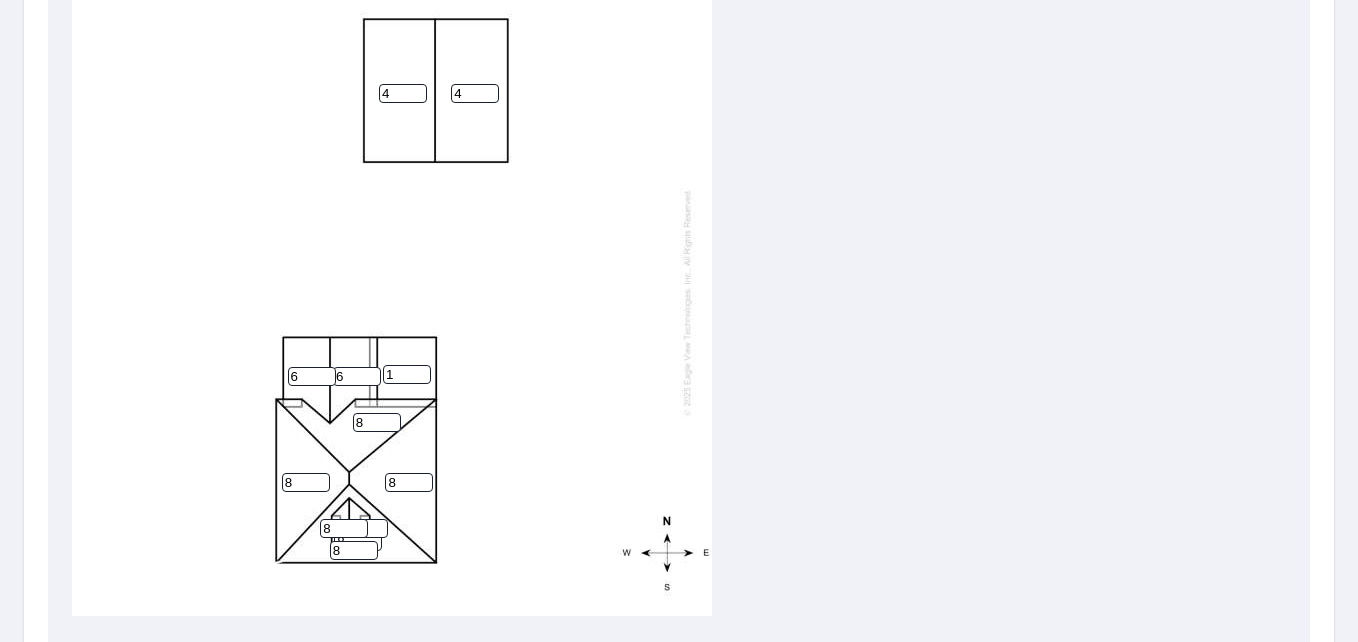 scroll, scrollTop: 20, scrollLeft: 0, axis: vertical 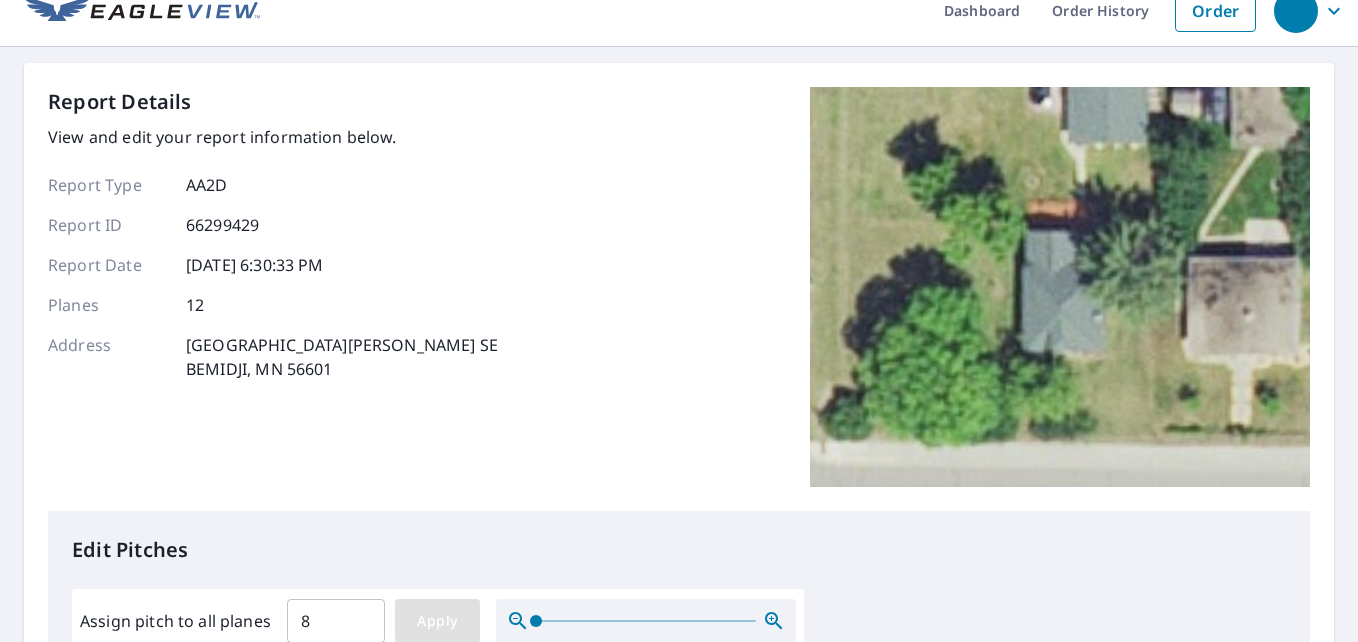 type on "6" 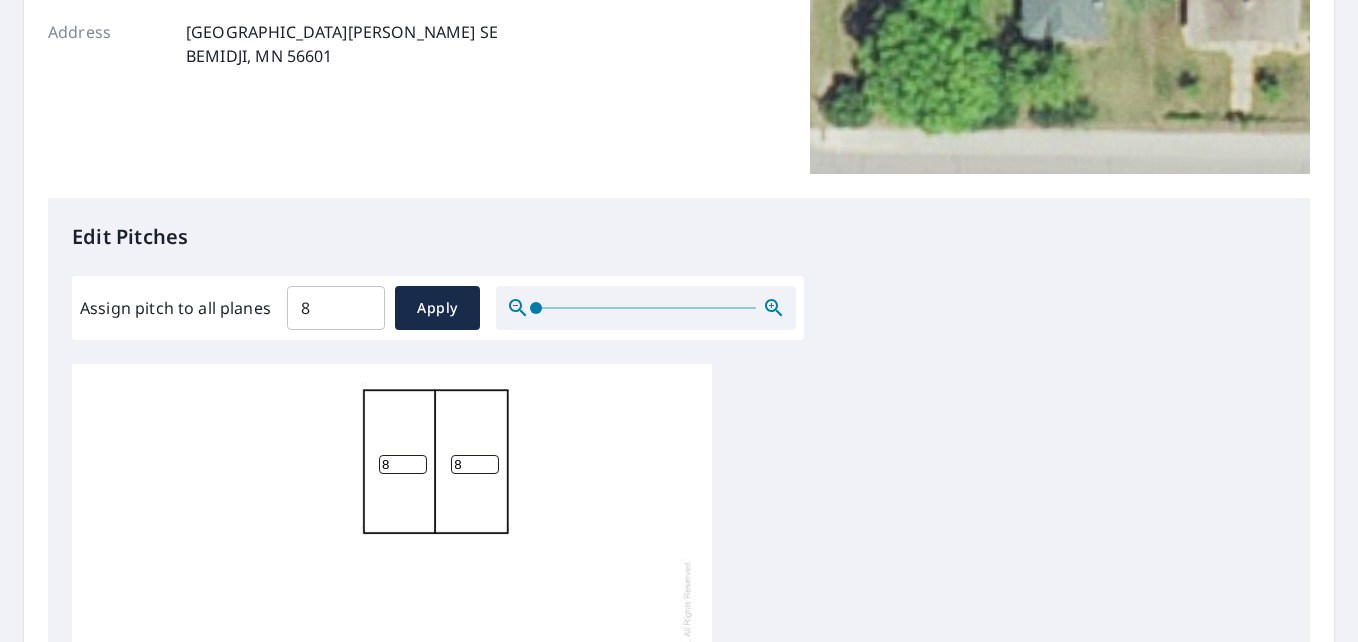 scroll, scrollTop: 360, scrollLeft: 0, axis: vertical 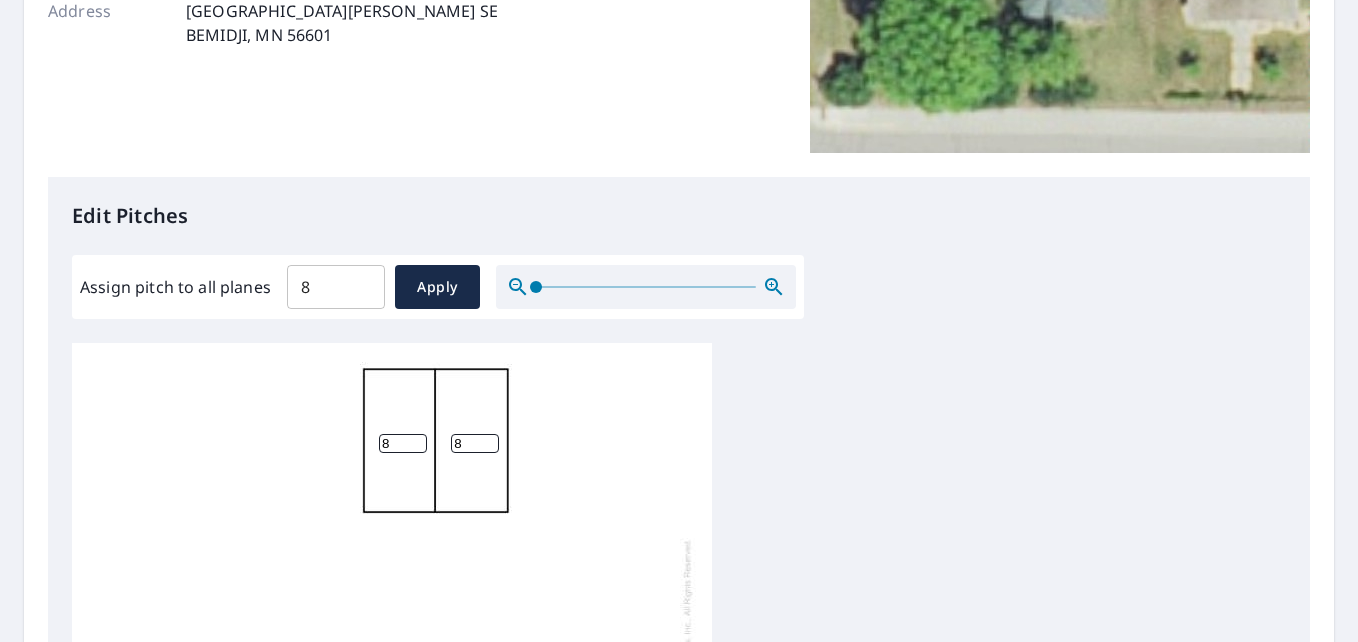 drag, startPoint x: 471, startPoint y: 433, endPoint x: 438, endPoint y: 433, distance: 33 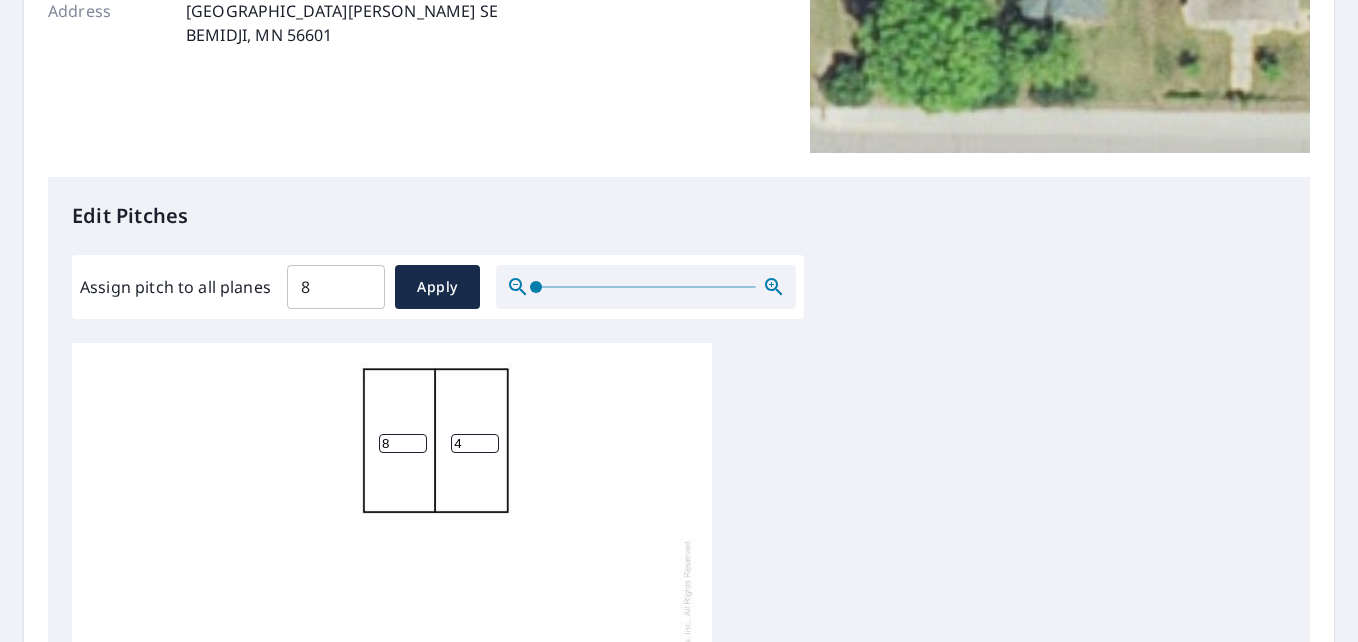 type on "4" 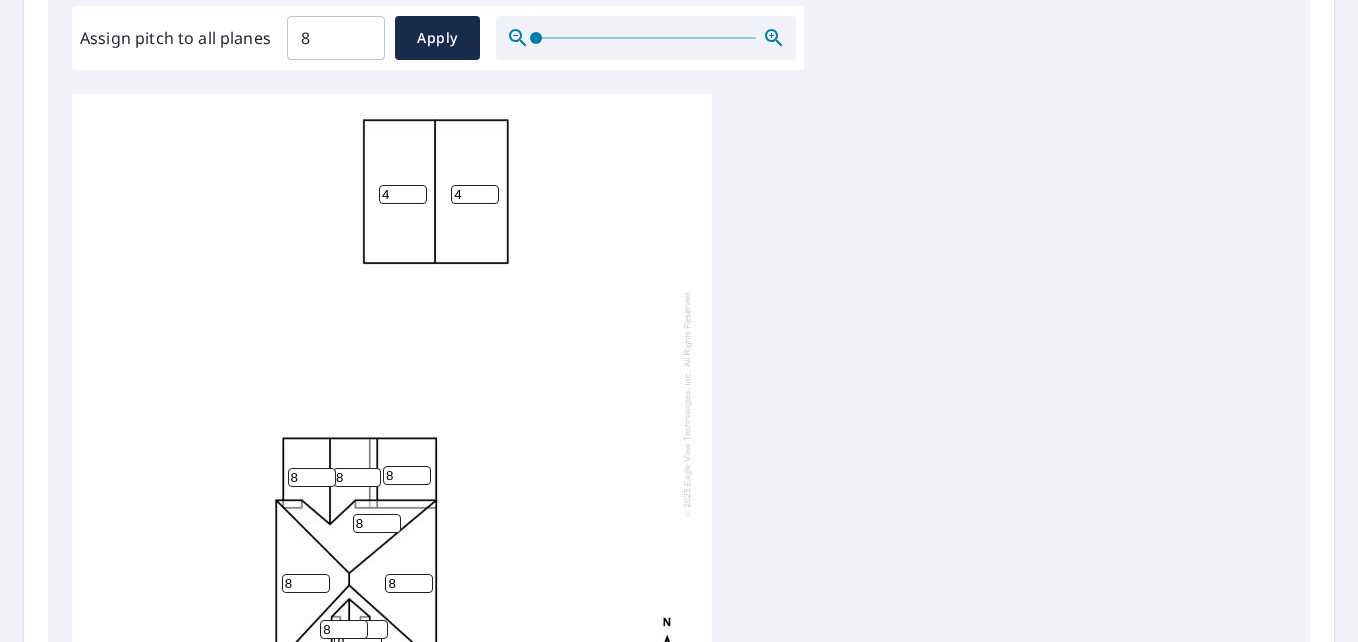 scroll, scrollTop: 626, scrollLeft: 0, axis: vertical 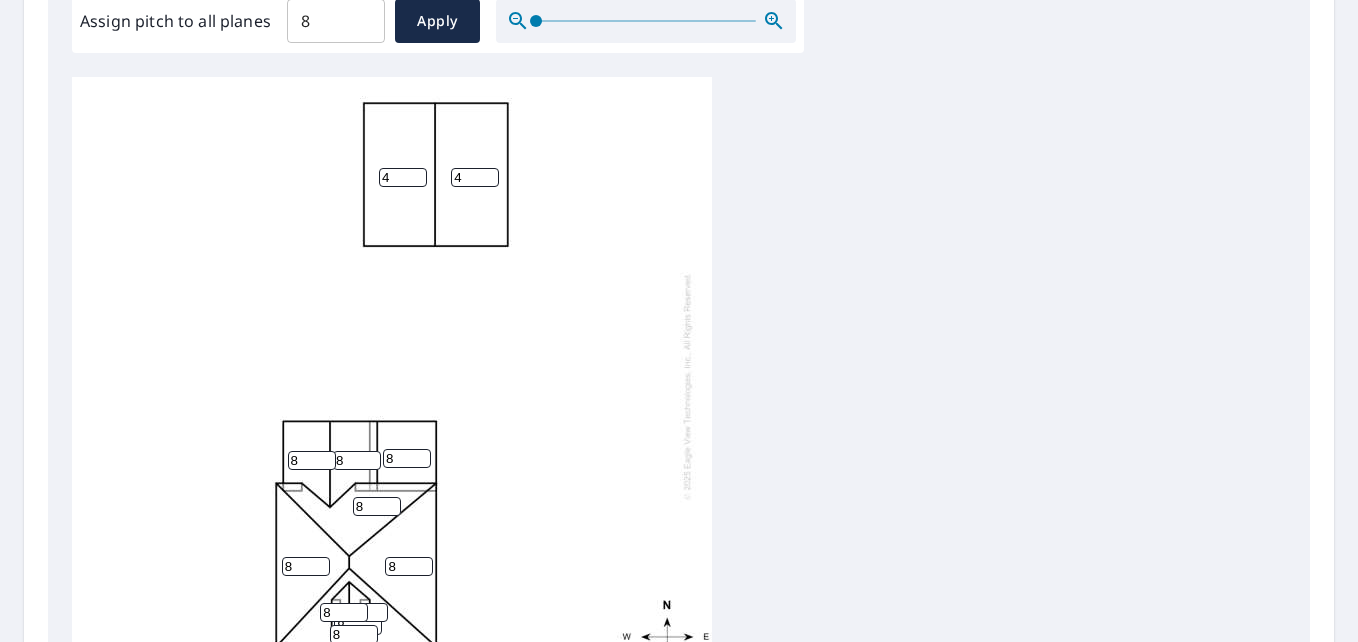 type on "4" 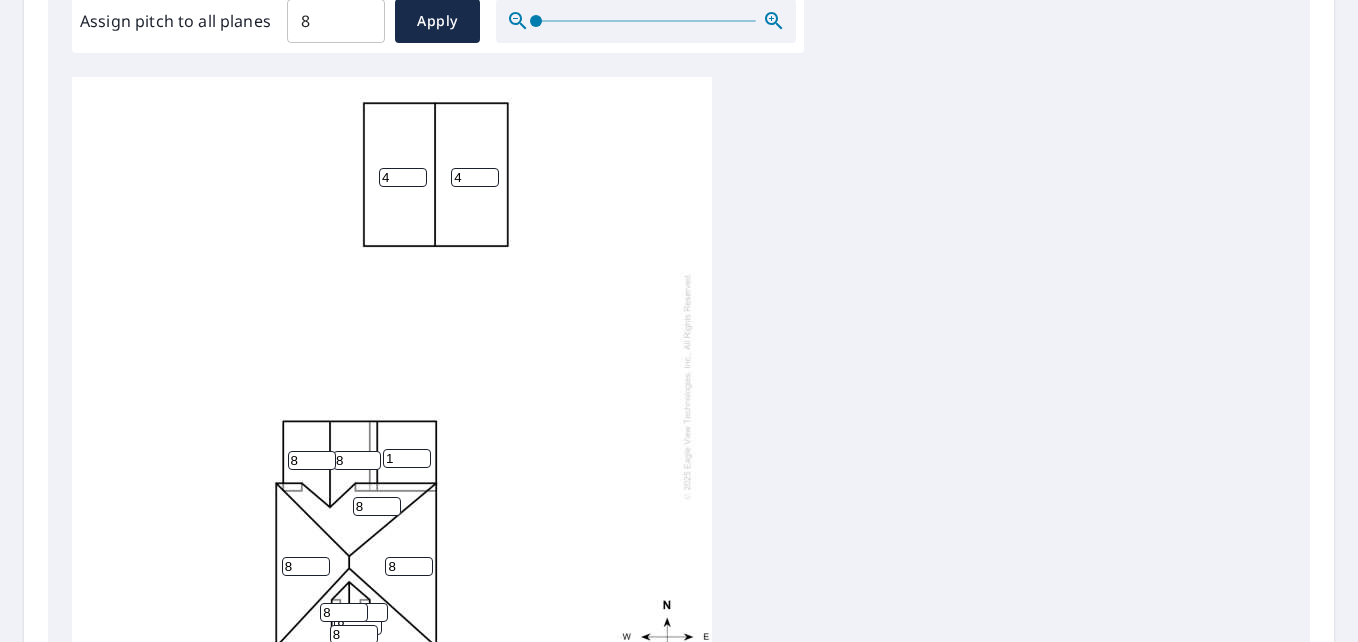 type on "1" 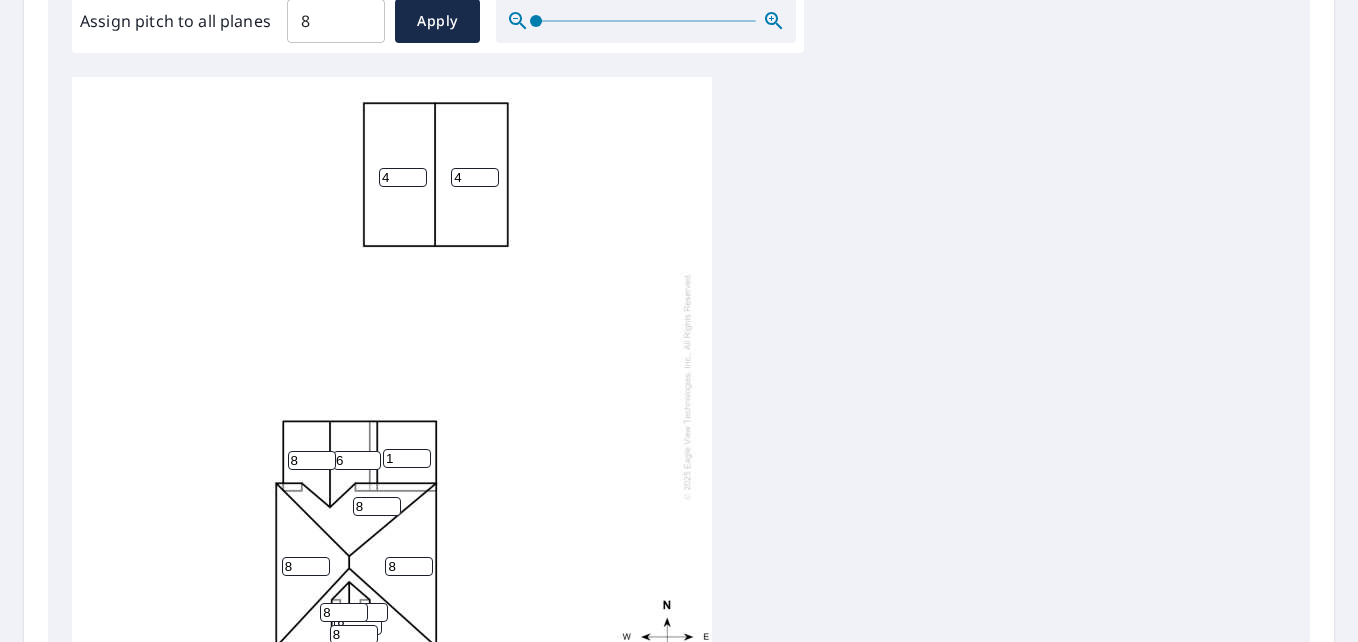 type on "6" 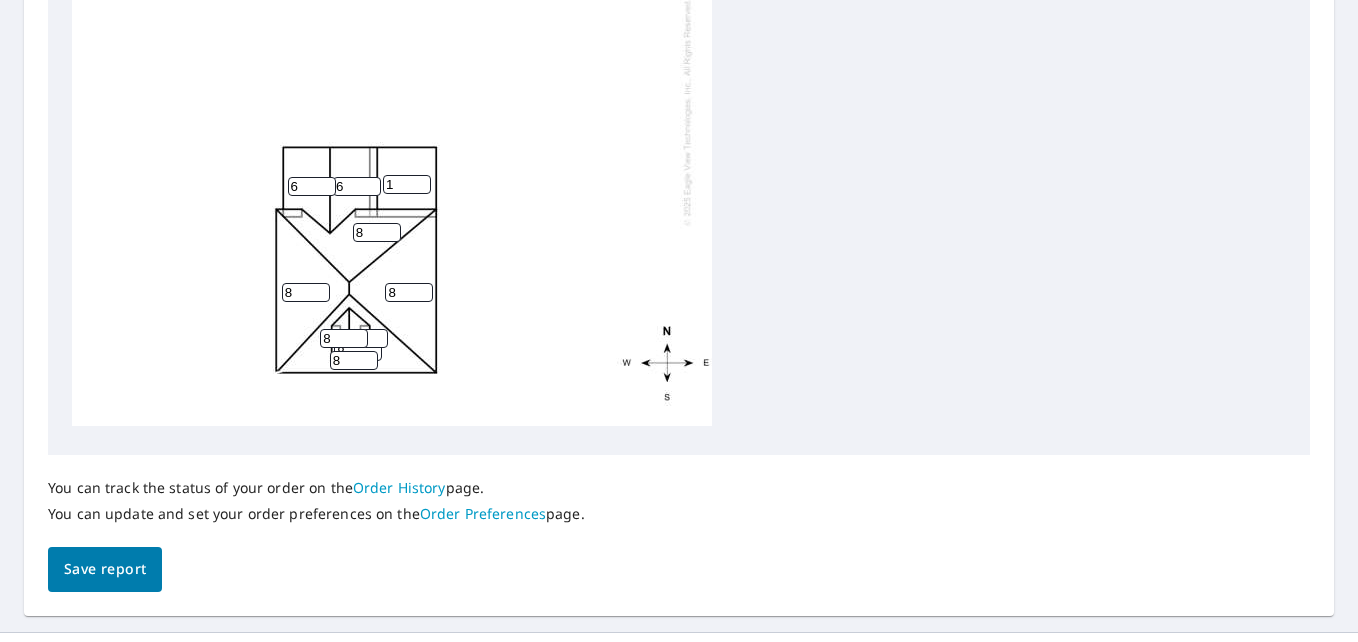 scroll, scrollTop: 941, scrollLeft: 0, axis: vertical 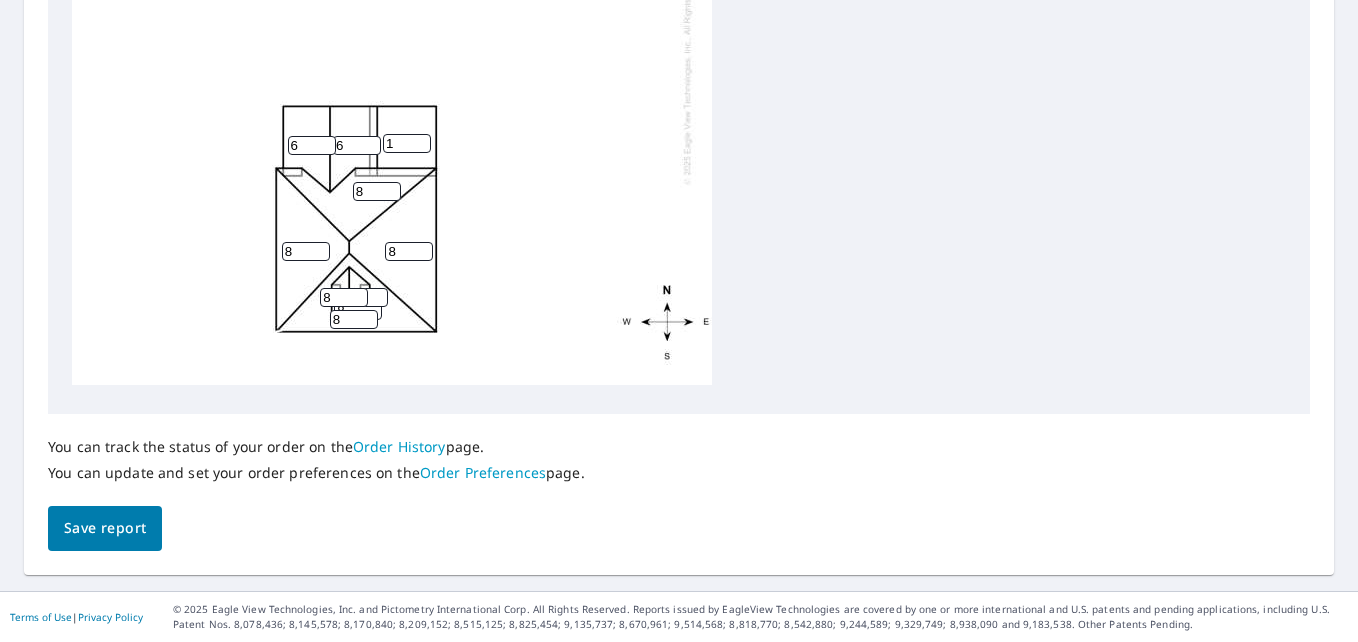 type on "6" 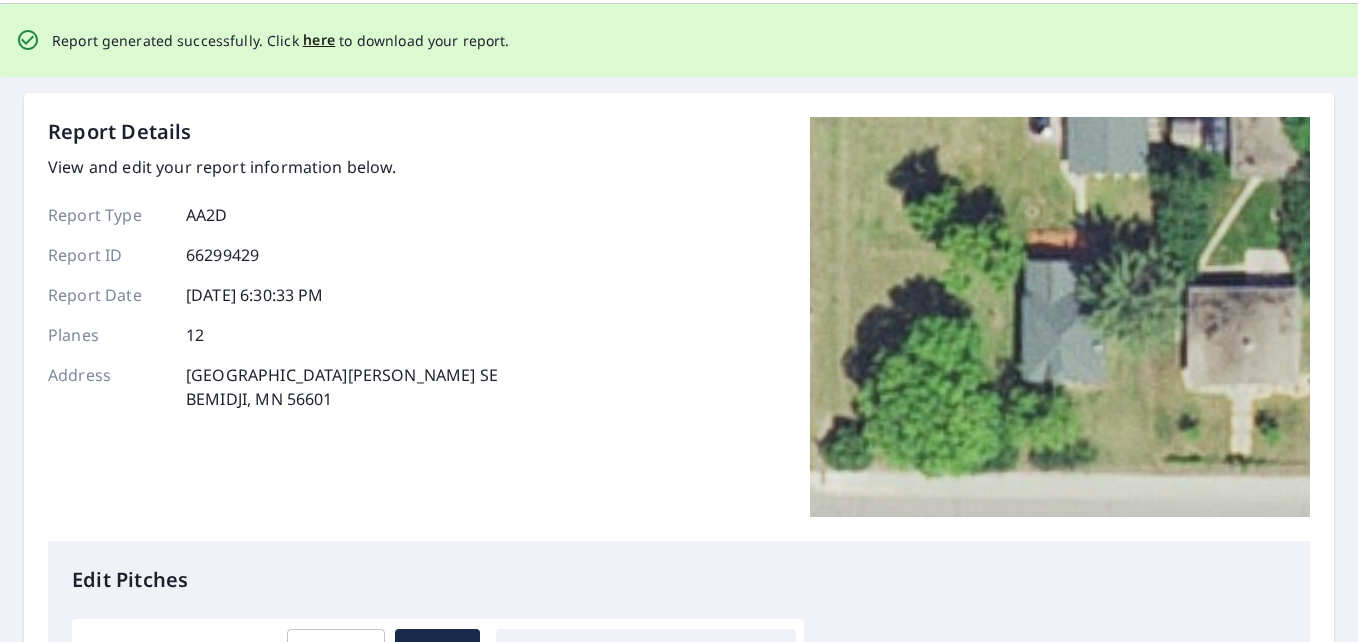 scroll, scrollTop: 0, scrollLeft: 0, axis: both 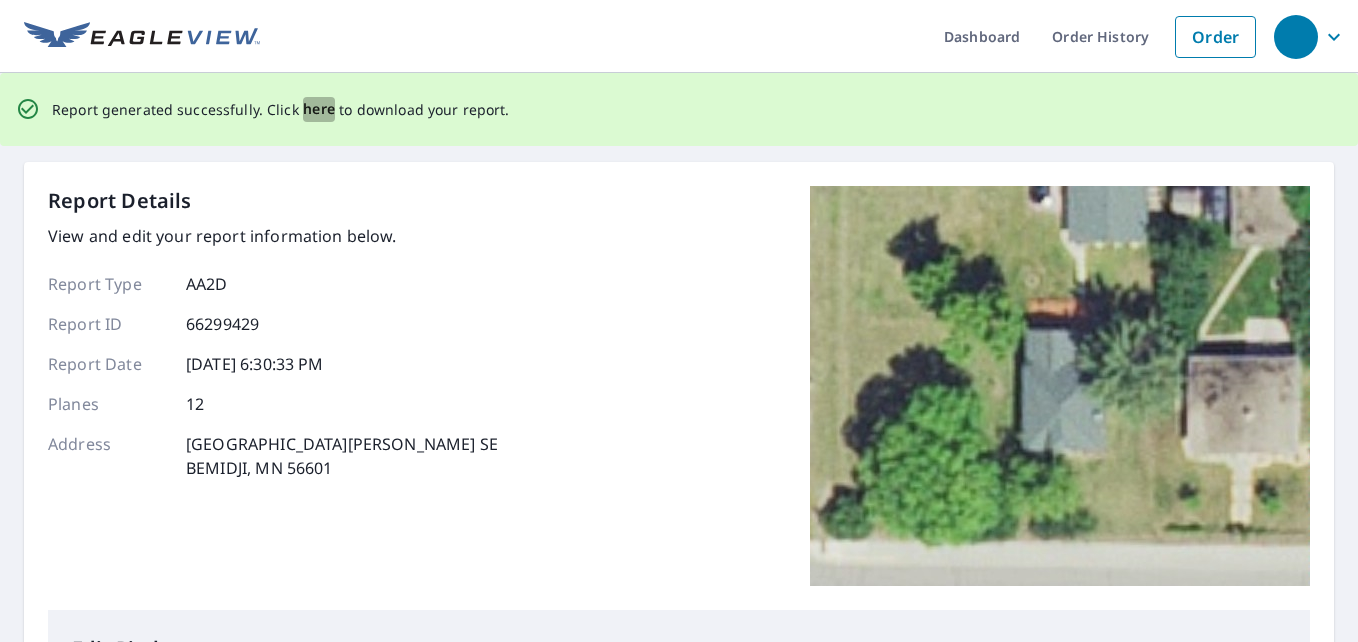 click on "here" at bounding box center [319, 109] 